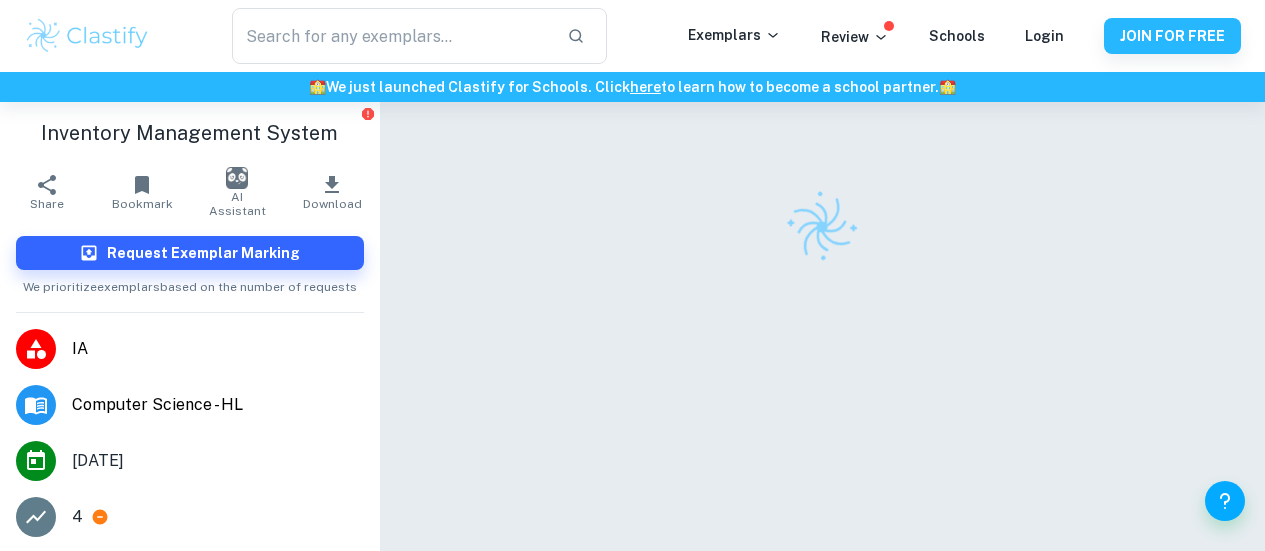 scroll, scrollTop: 0, scrollLeft: 0, axis: both 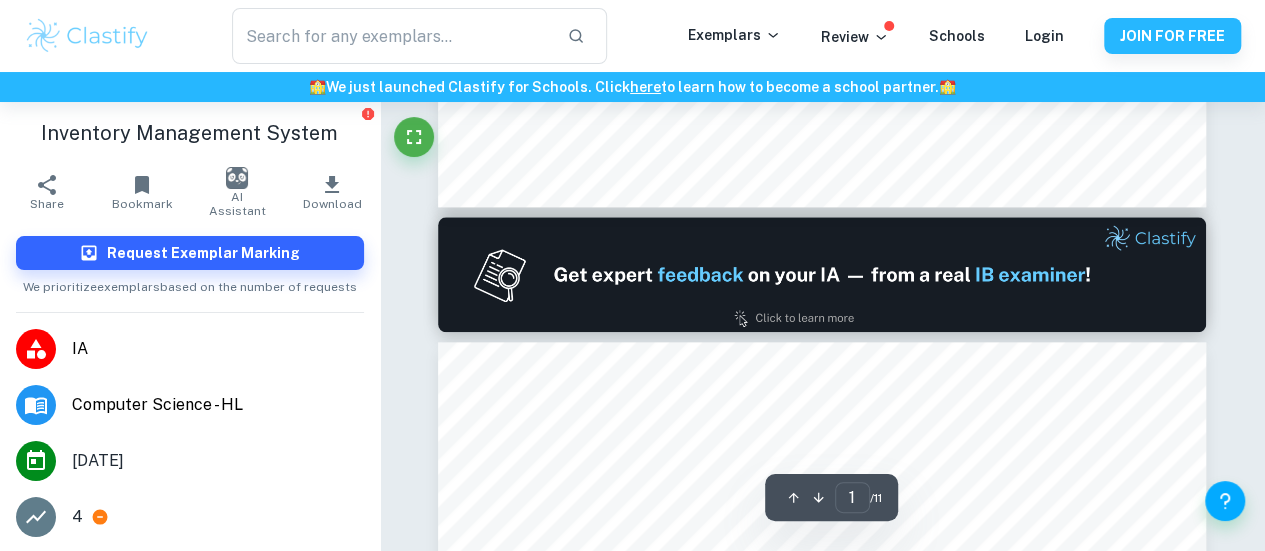 type on "2" 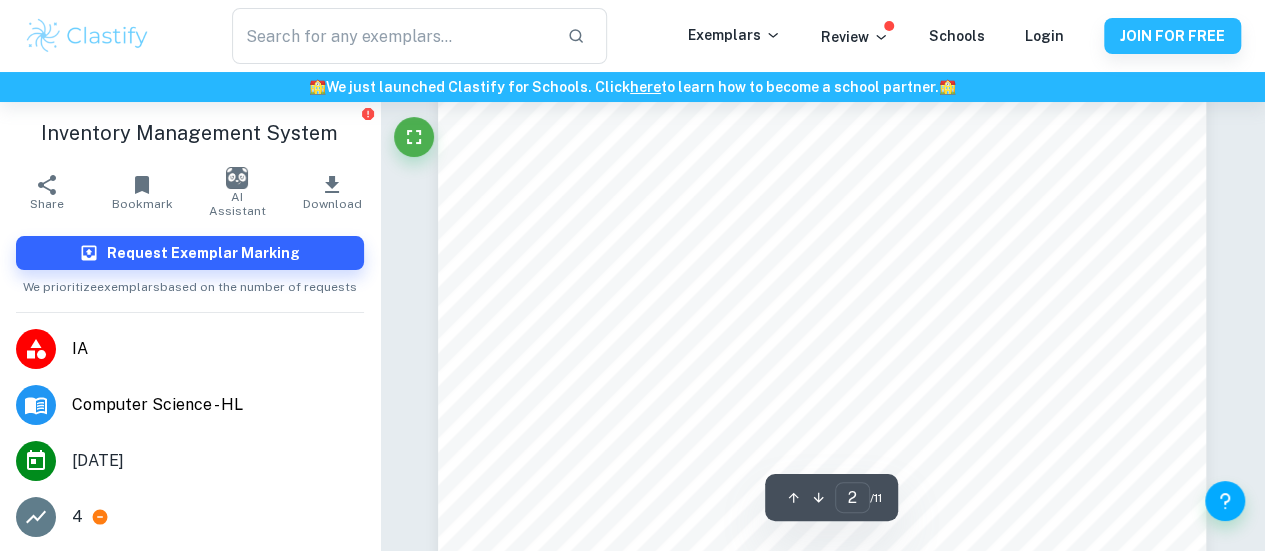scroll, scrollTop: 1384, scrollLeft: 0, axis: vertical 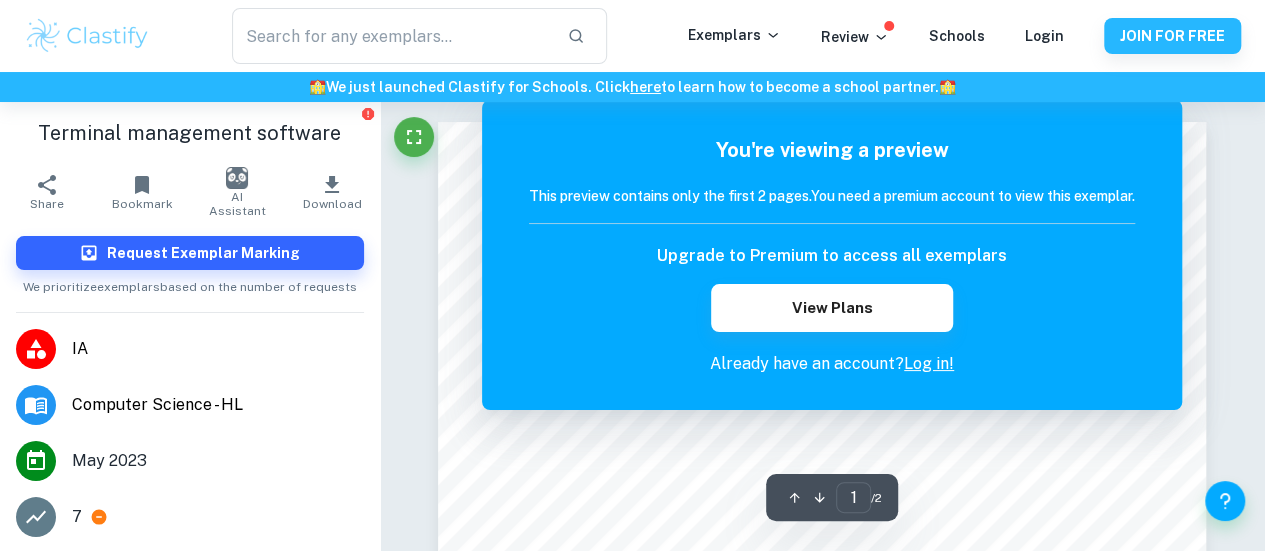 click 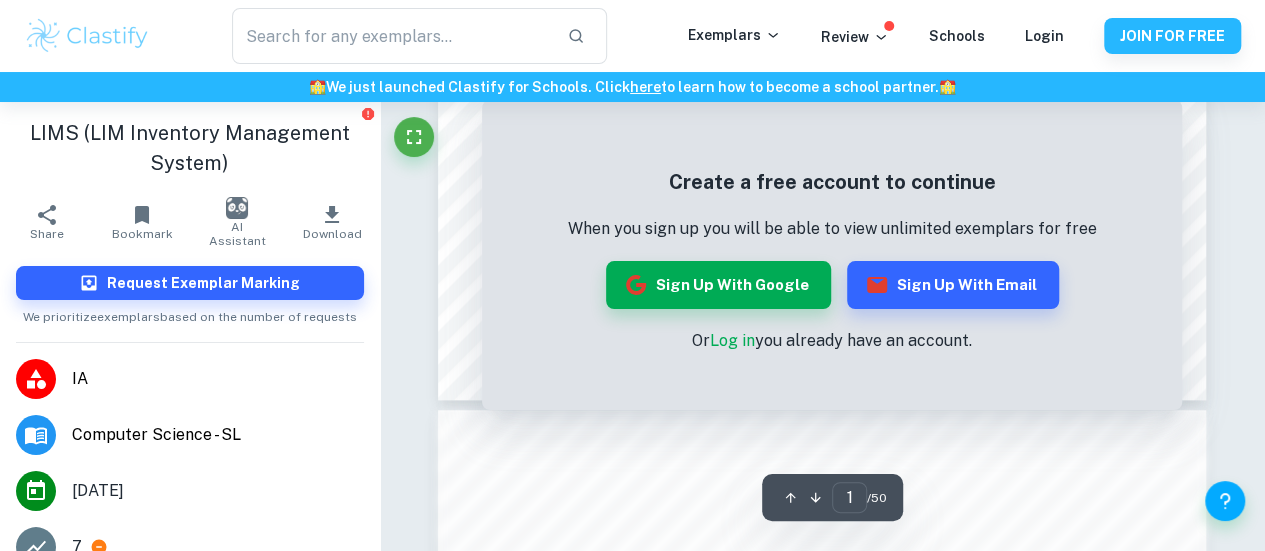 scroll, scrollTop: 714, scrollLeft: 0, axis: vertical 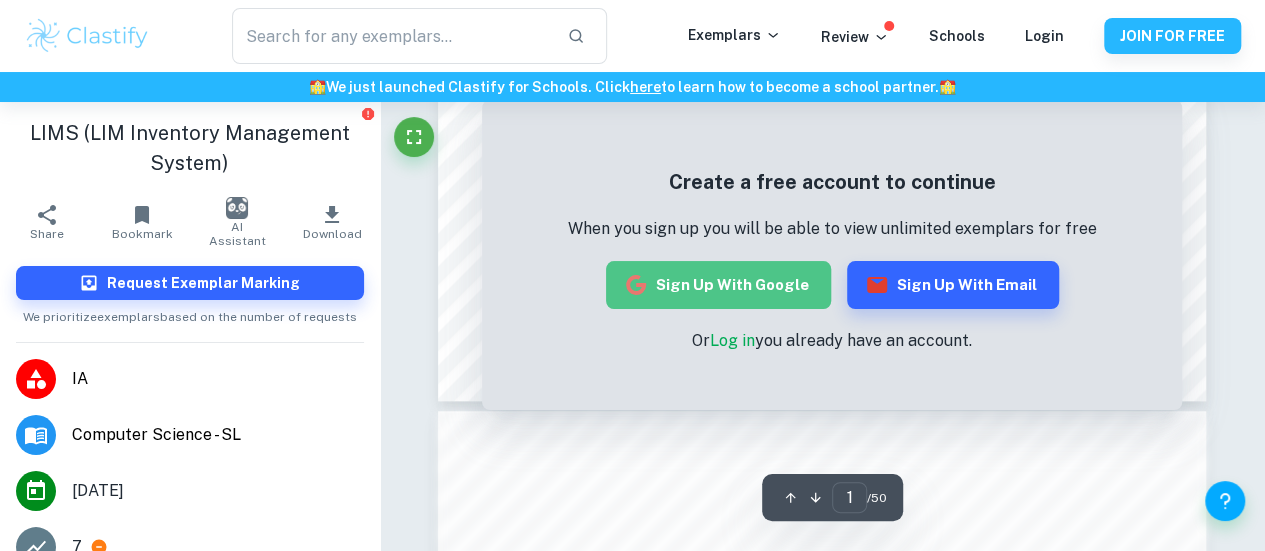 click on "Sign up with Google" at bounding box center (718, 285) 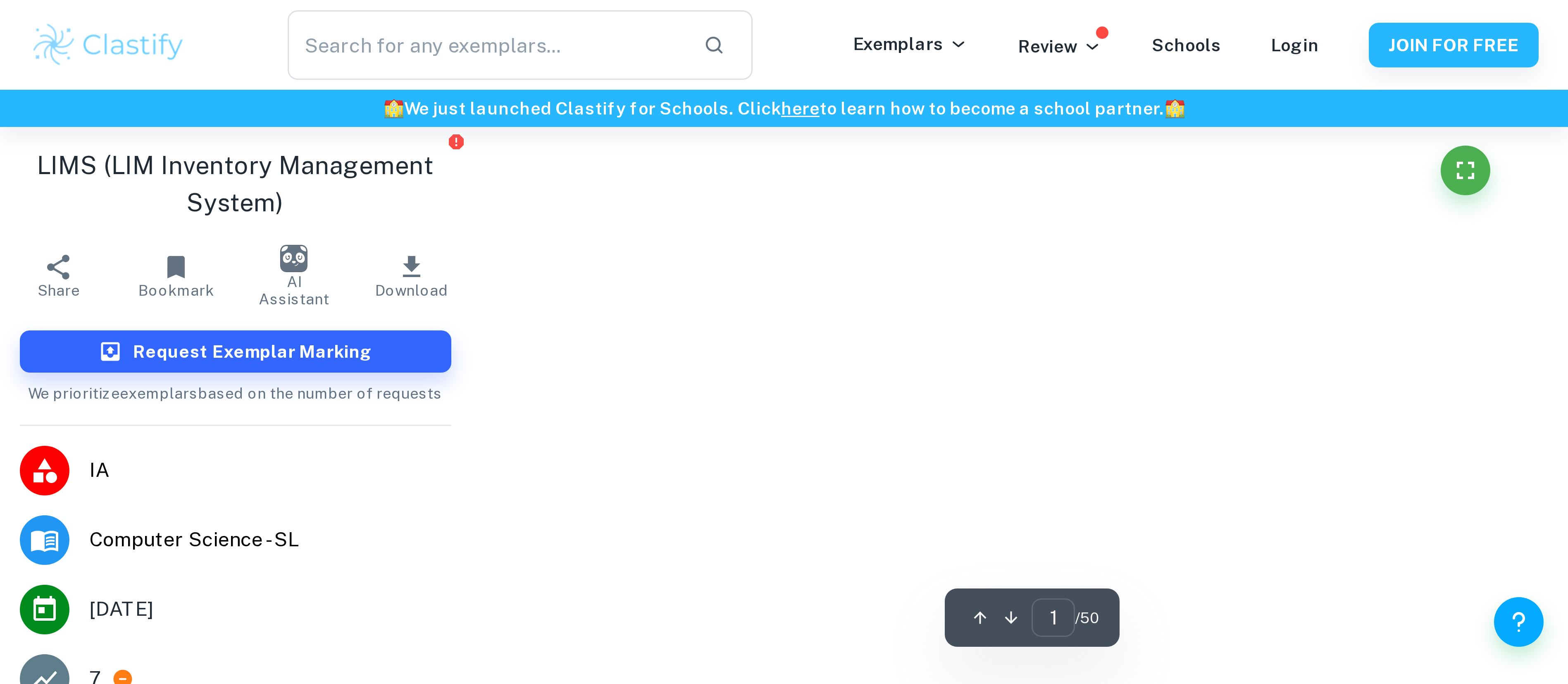 scroll, scrollTop: 42, scrollLeft: 0, axis: vertical 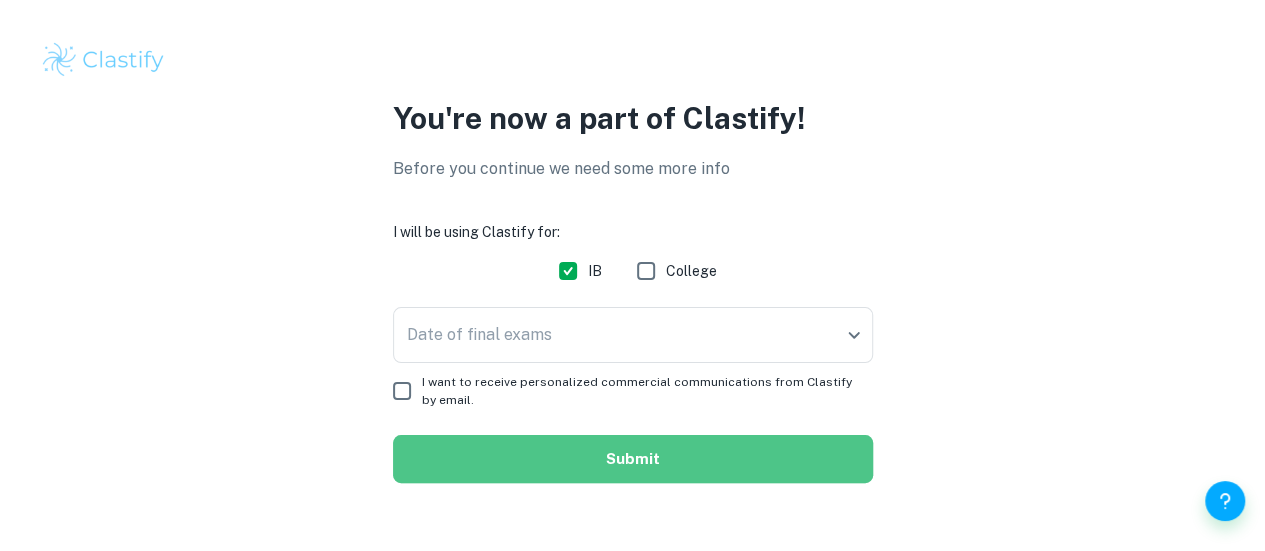 click on "Submit" at bounding box center (633, 459) 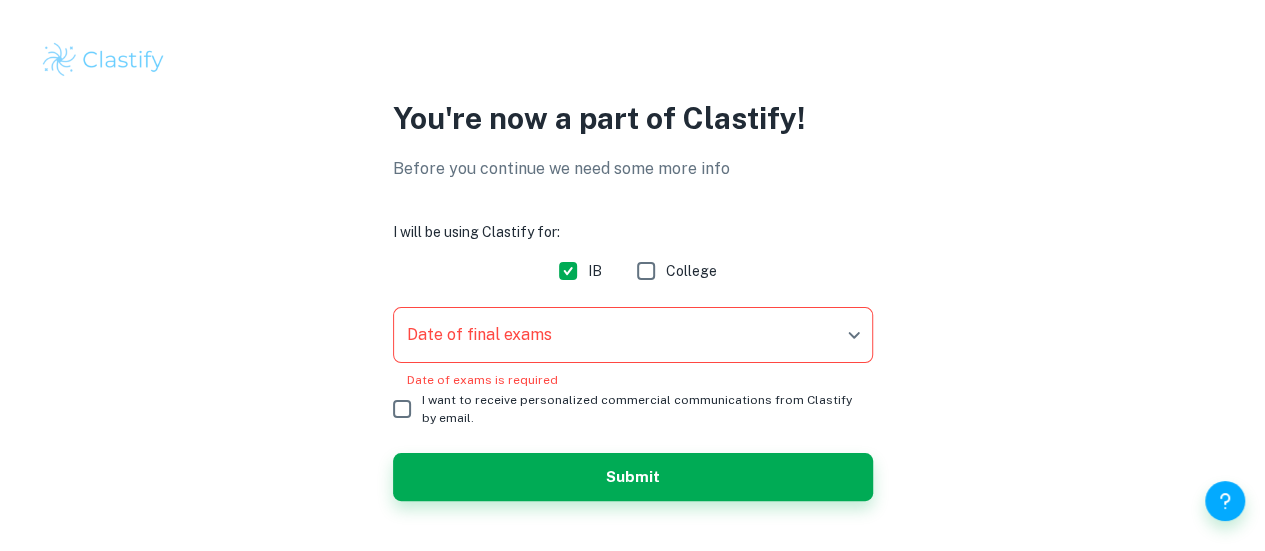 click on "We value your privacy We use cookies to enhance your browsing experience, serve personalised ads or content, and analyse our traffic. By clicking "Accept All", you consent to our use of cookies.   Cookie Policy Customise   Reject All   Accept All   Customise Consent Preferences   We use cookies to help you navigate efficiently and perform certain functions. You will find detailed information about all cookies under each consent category below. The cookies that are categorised as "Necessary" are stored on your browser as they are essential for enabling the basic functionalities of the site. ...  Show more For more information on how Google's third-party cookies operate and handle your data, see:   Google Privacy Policy Necessary Always Active Necessary cookies are required to enable the basic features of this site, such as providing secure log-in or adjusting your consent preferences. These cookies do not store any personally identifiable data. Functional Analytics Performance Advertisement Uncategorised" at bounding box center [632, 275] 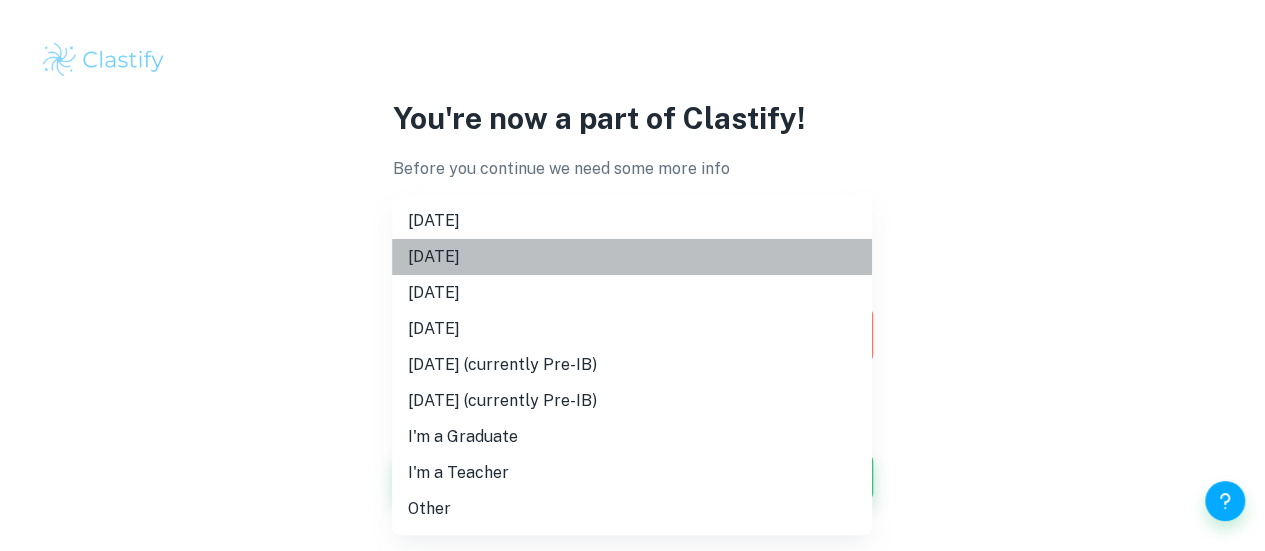 click on "November 2025" at bounding box center (632, 257) 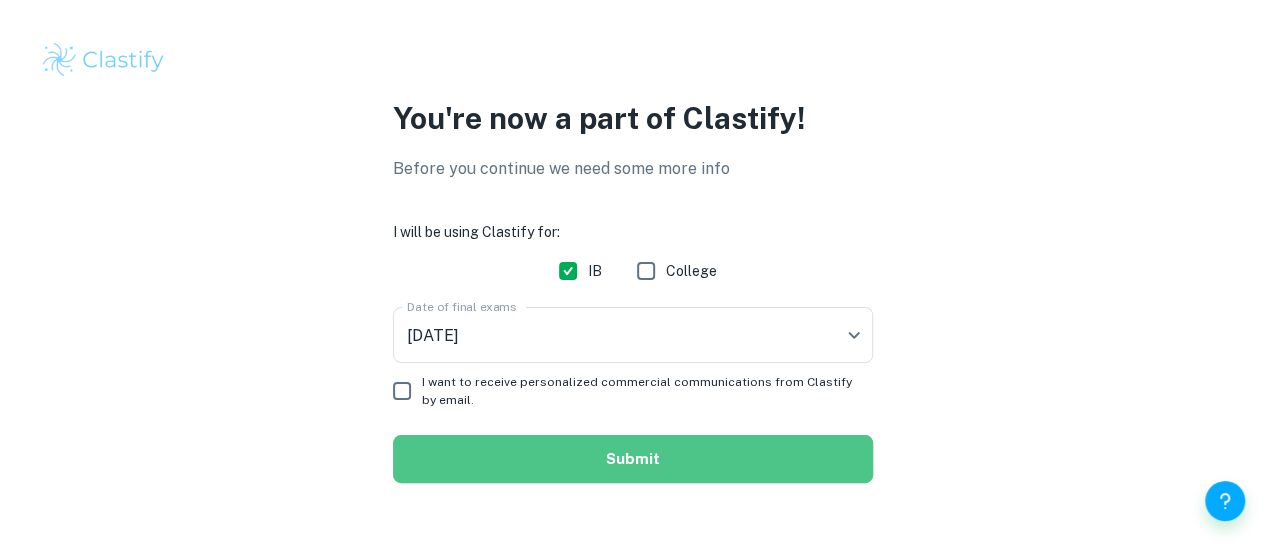 click on "Submit" at bounding box center [633, 459] 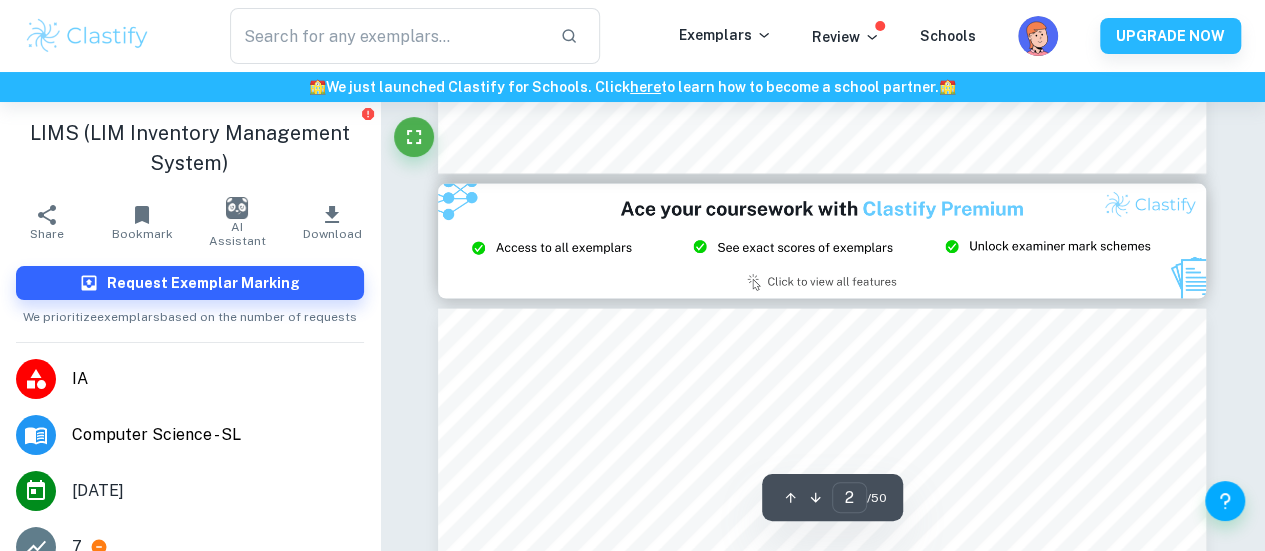 scroll, scrollTop: 2070, scrollLeft: 0, axis: vertical 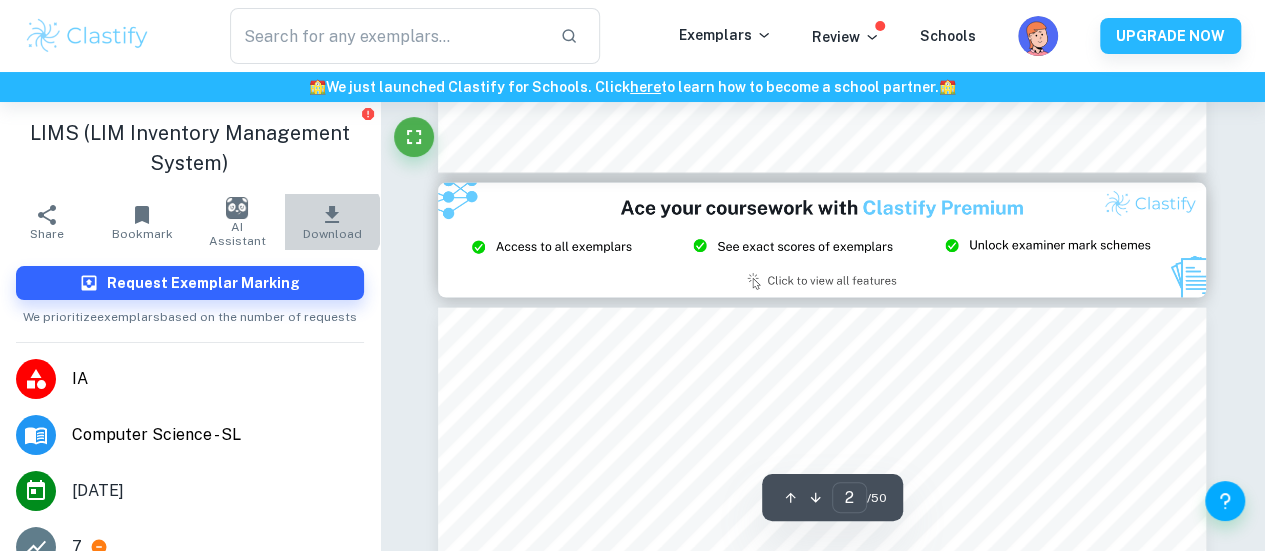 click 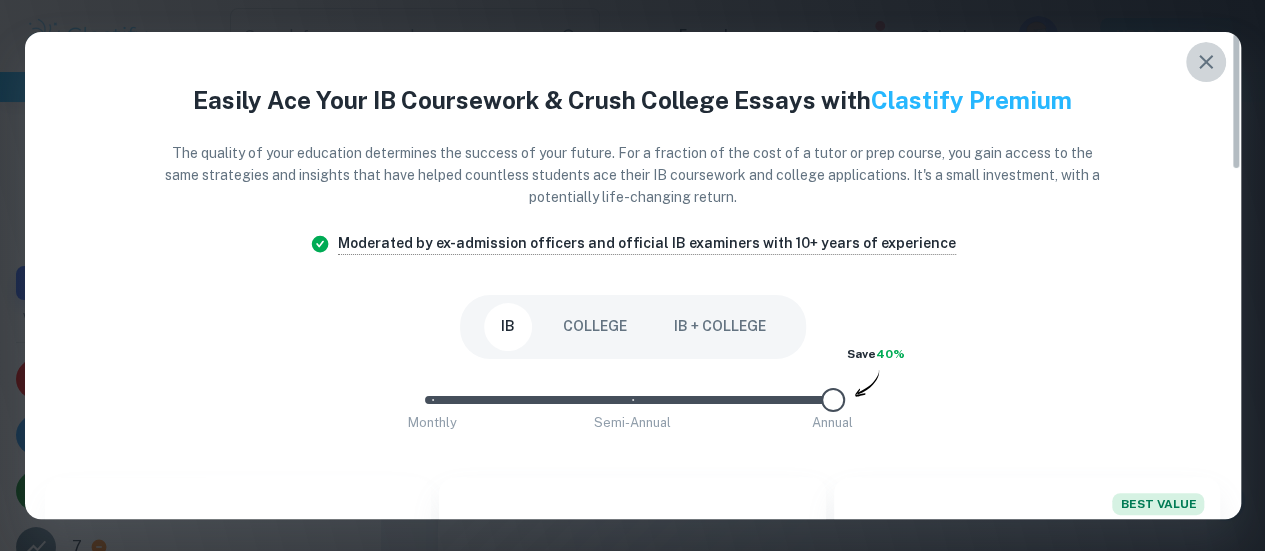 click 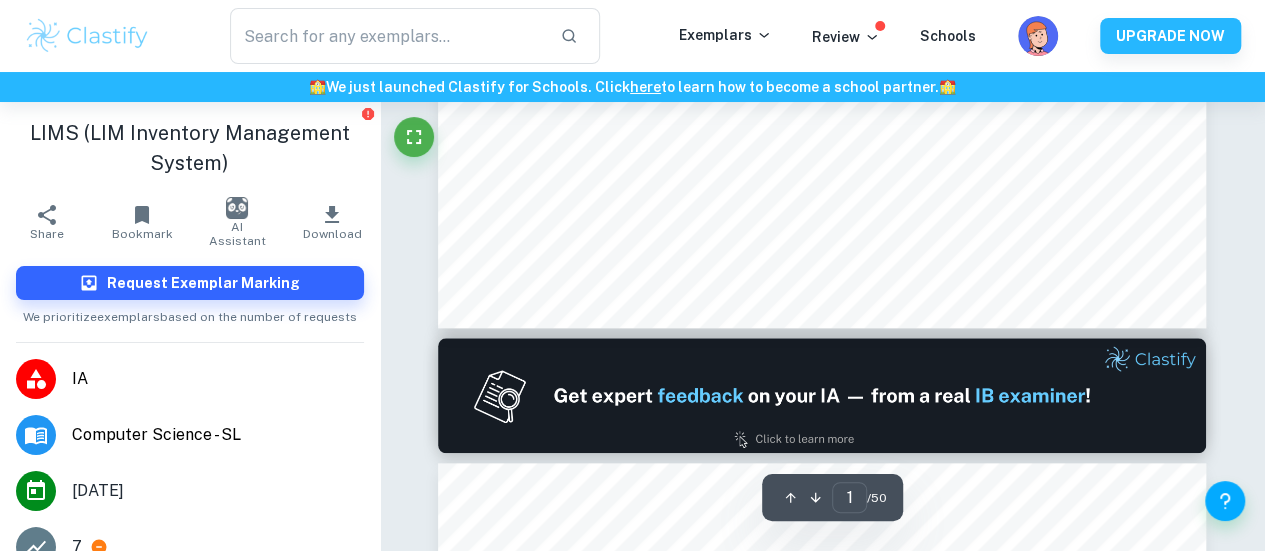 scroll, scrollTop: 788, scrollLeft: 0, axis: vertical 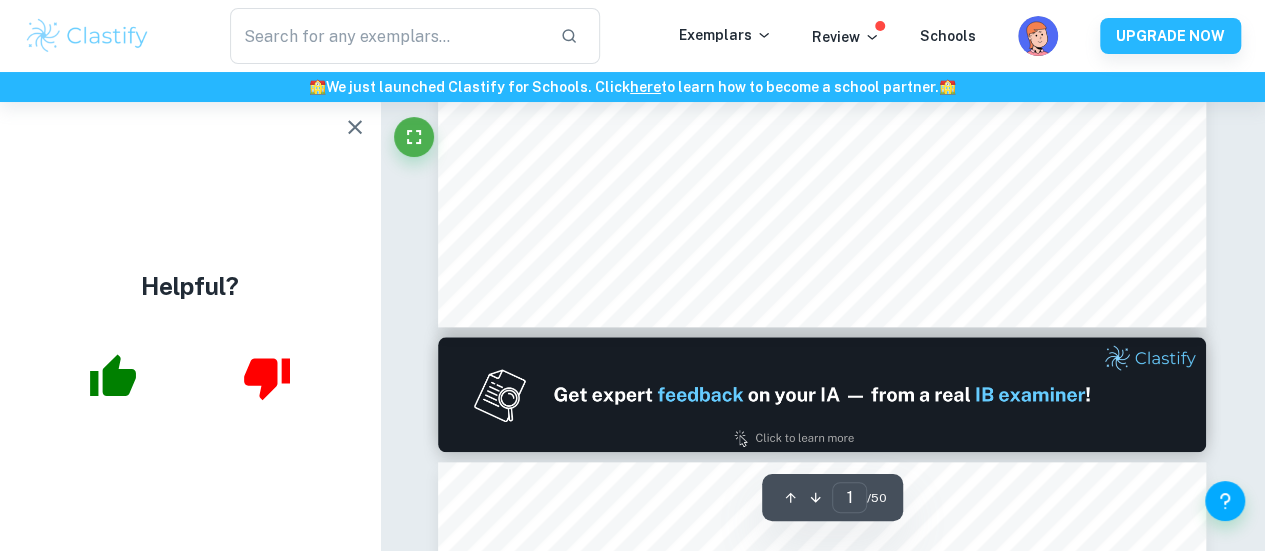 click 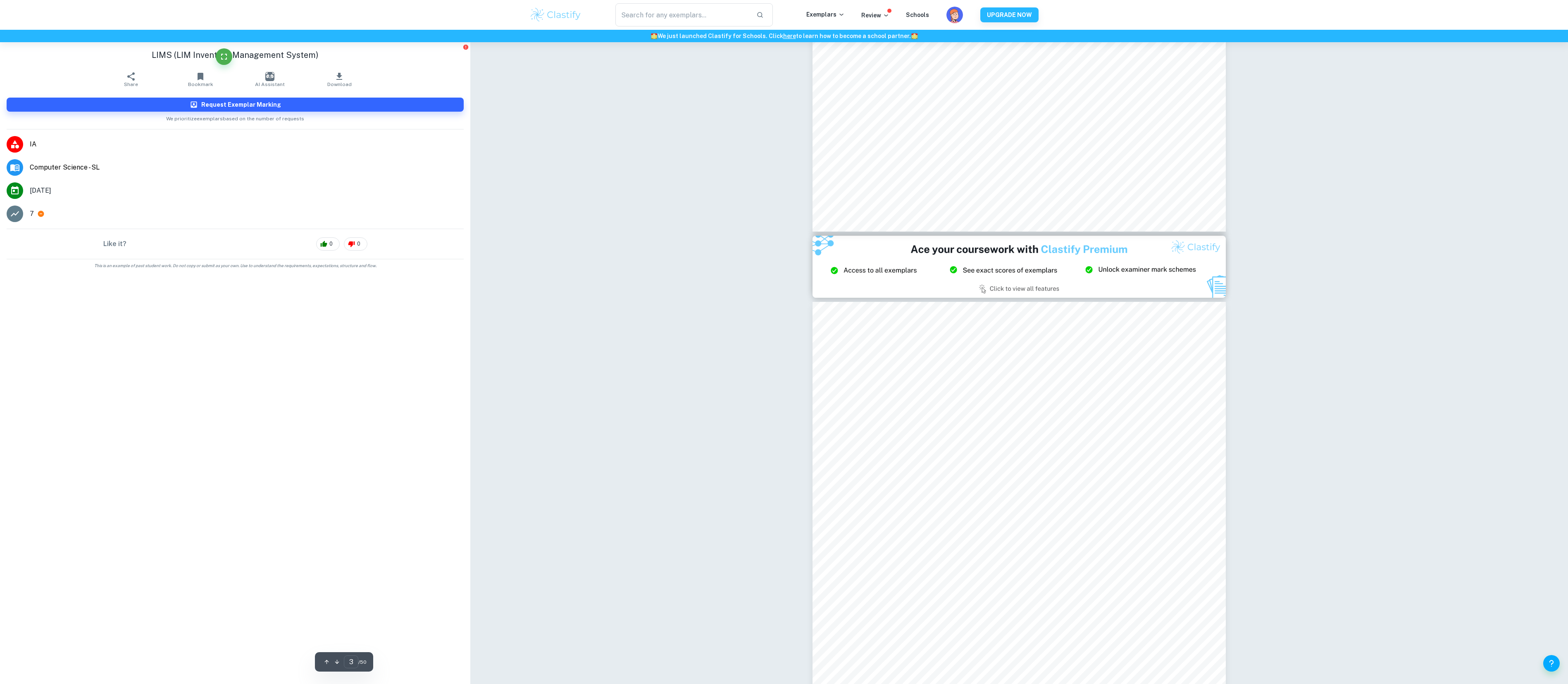 scroll, scrollTop: 969, scrollLeft: 0, axis: vertical 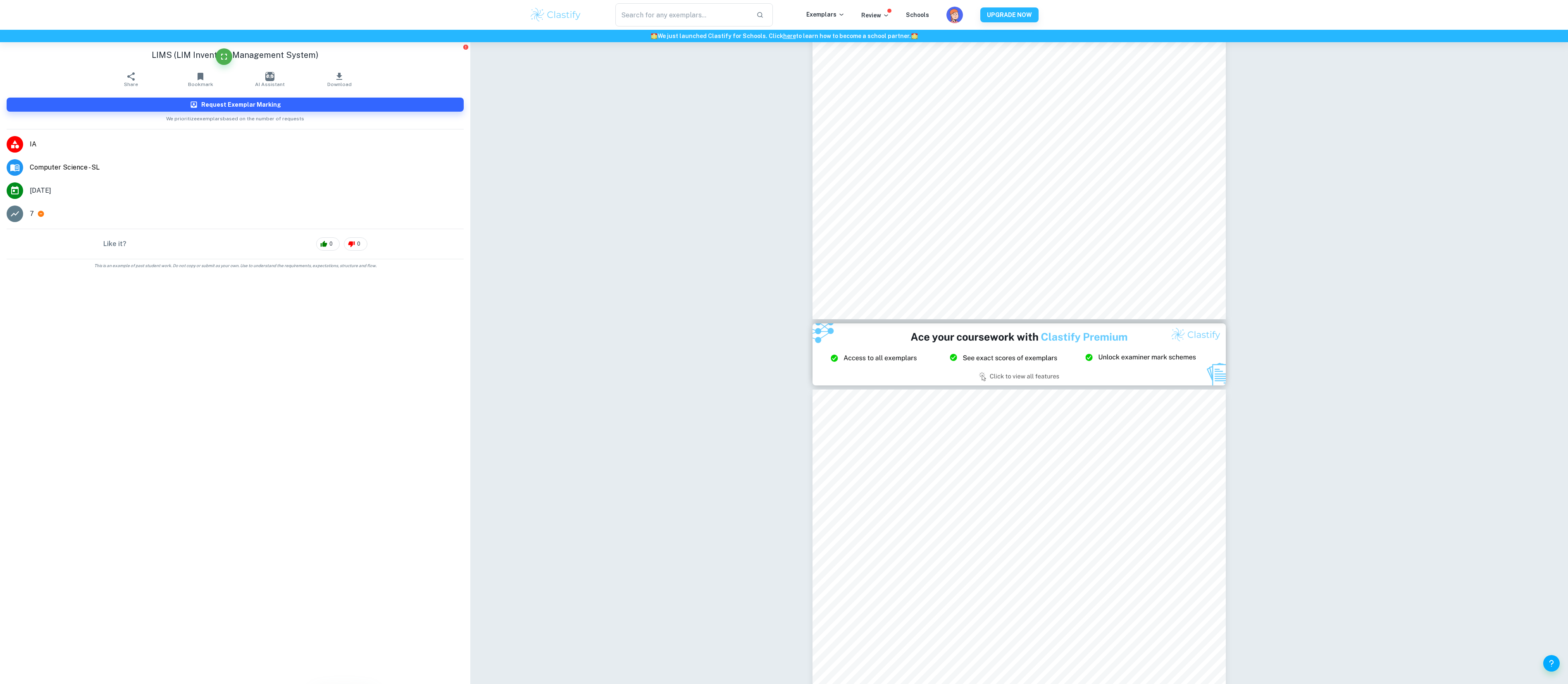 type on "2" 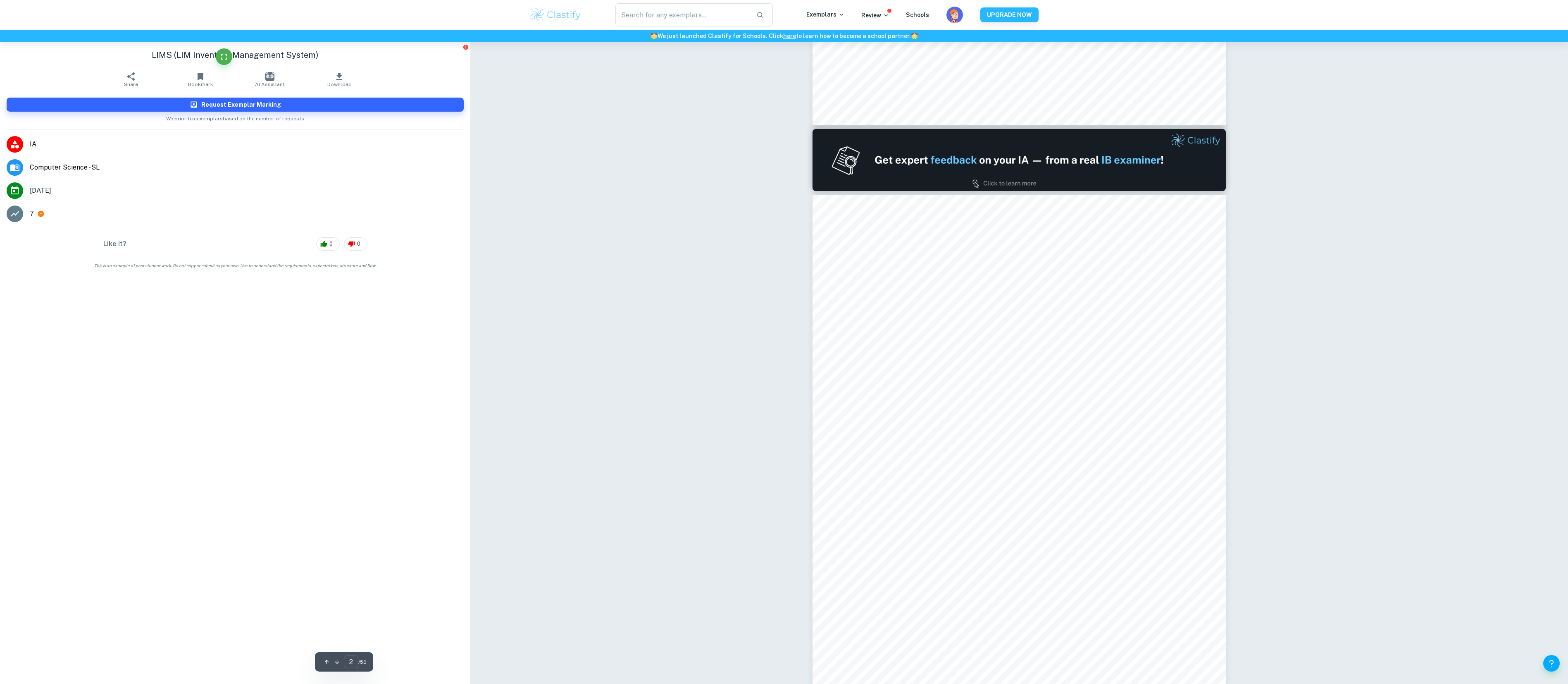 scroll, scrollTop: 466, scrollLeft: 0, axis: vertical 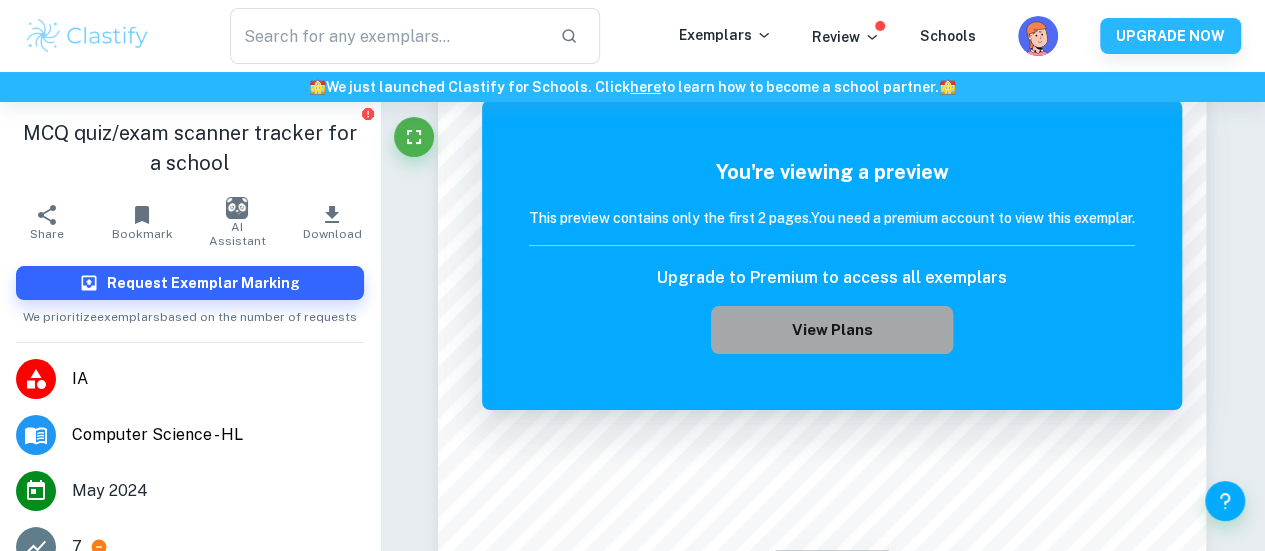 click on "View Plans" at bounding box center (832, 330) 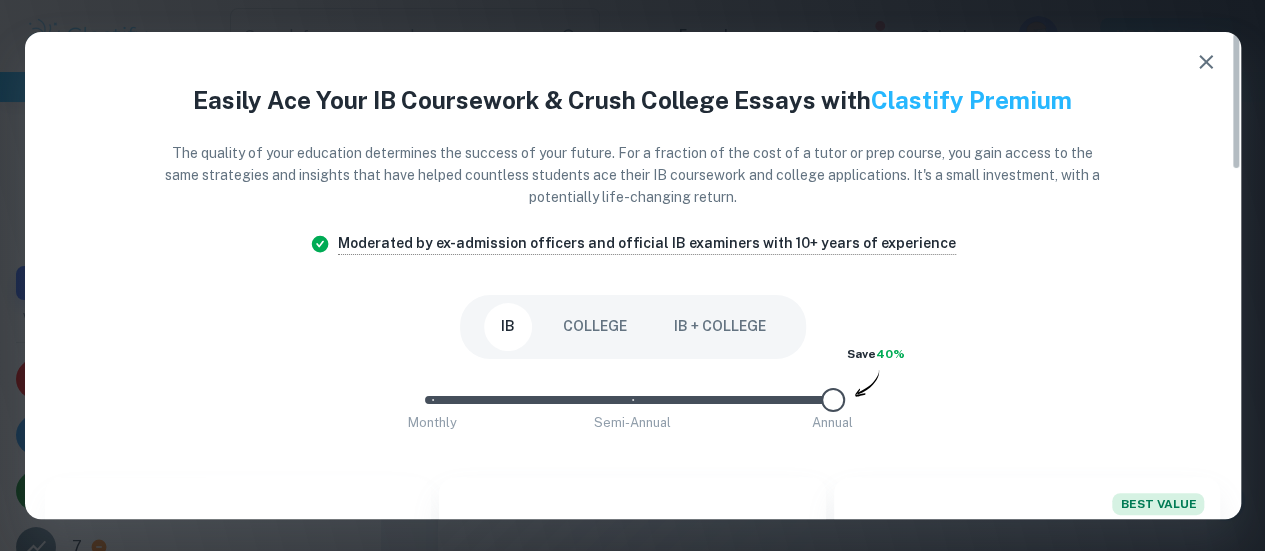 click on "BEST VALUE" at bounding box center (1158, 504) 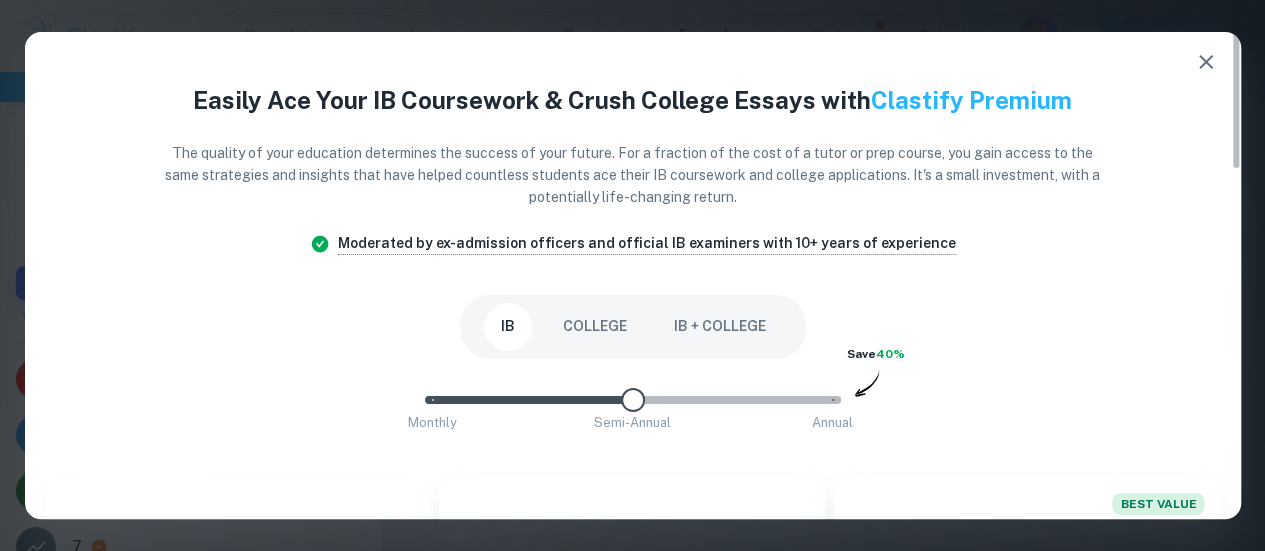 type on "0" 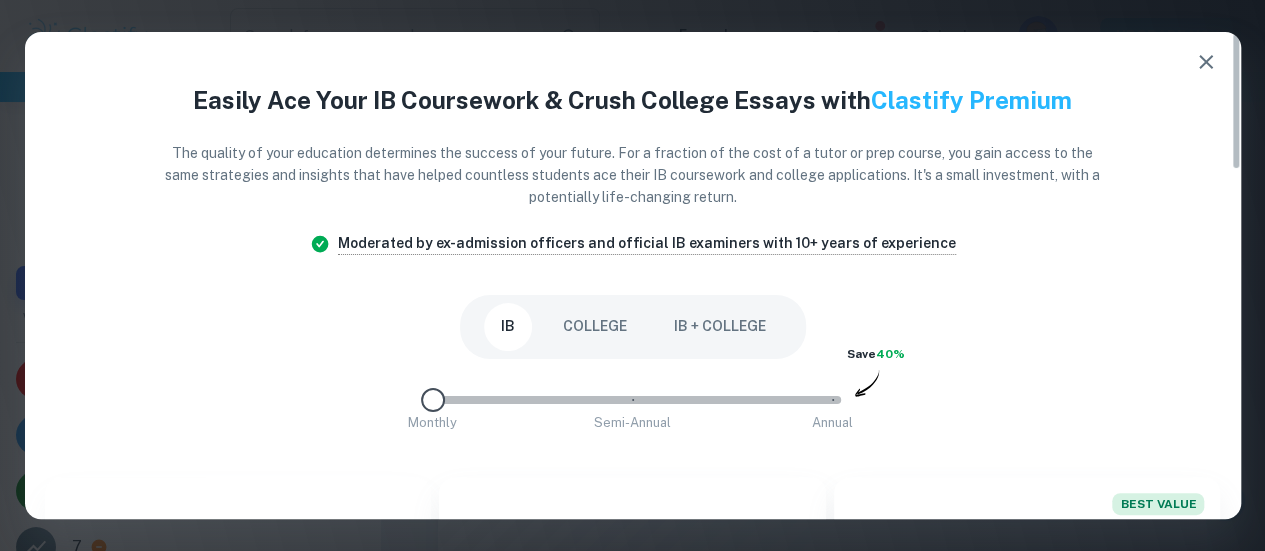 drag, startPoint x: 638, startPoint y: 402, endPoint x: 425, endPoint y: 417, distance: 213.52751 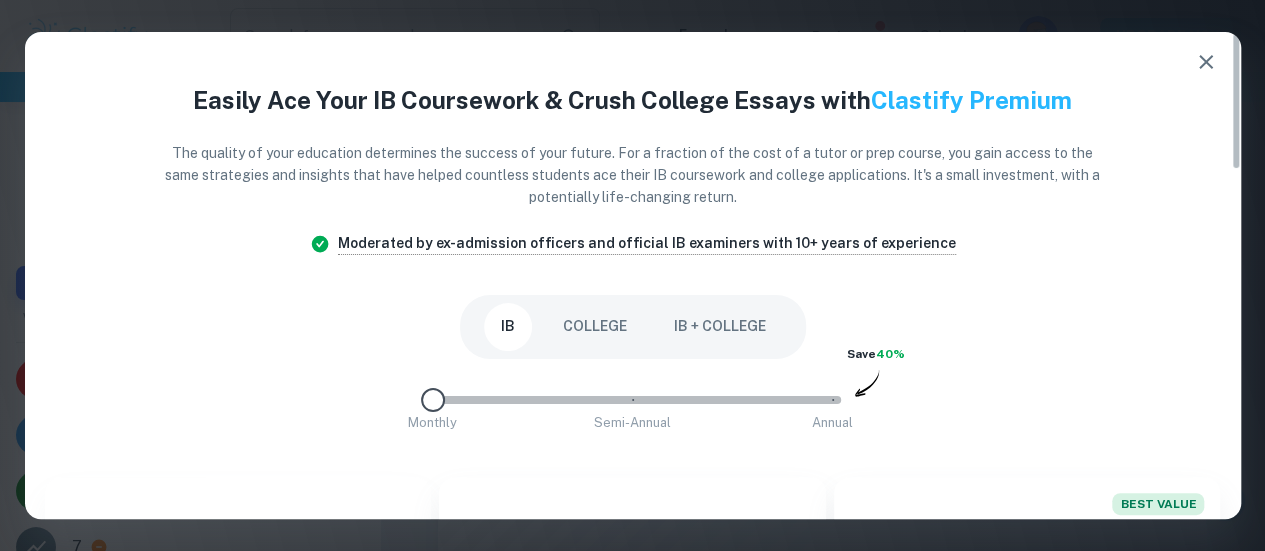 click at bounding box center [1206, 62] 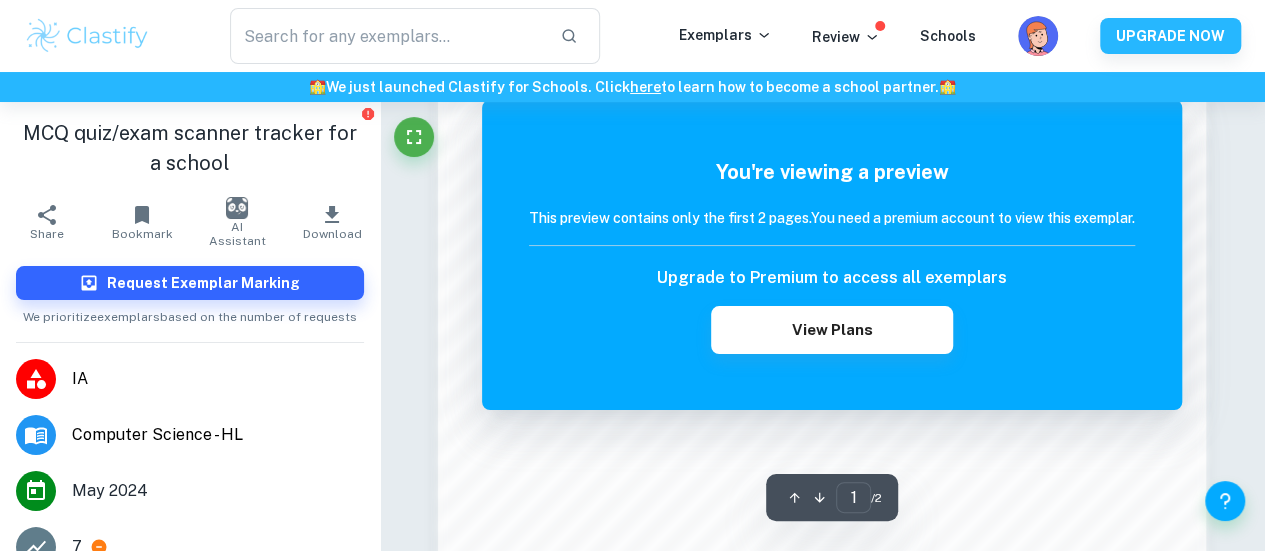 scroll, scrollTop: 1284, scrollLeft: 0, axis: vertical 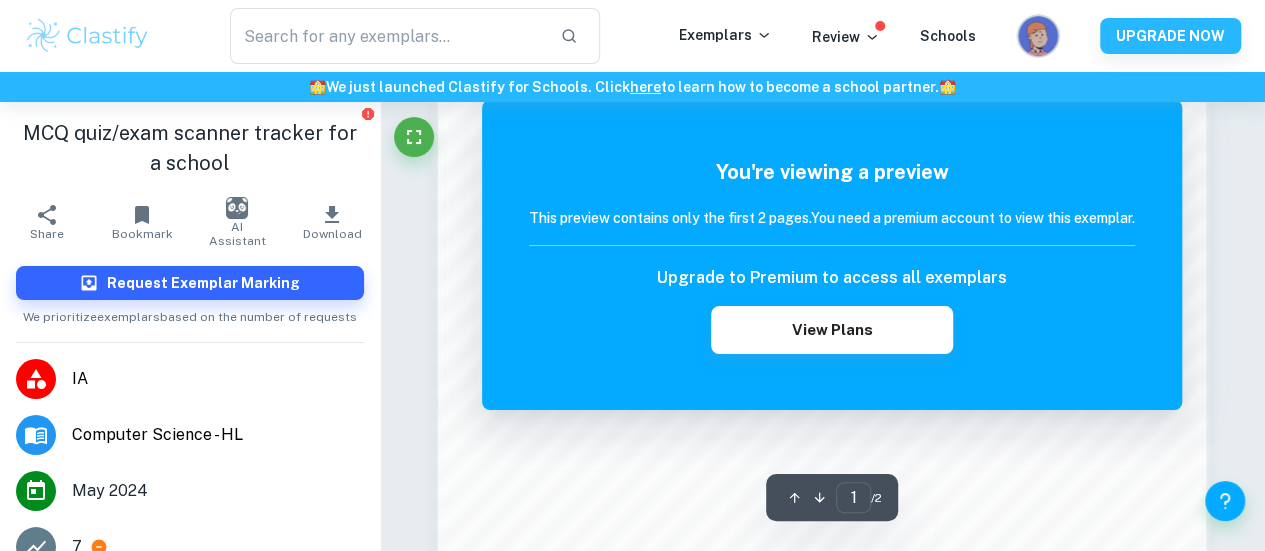 click 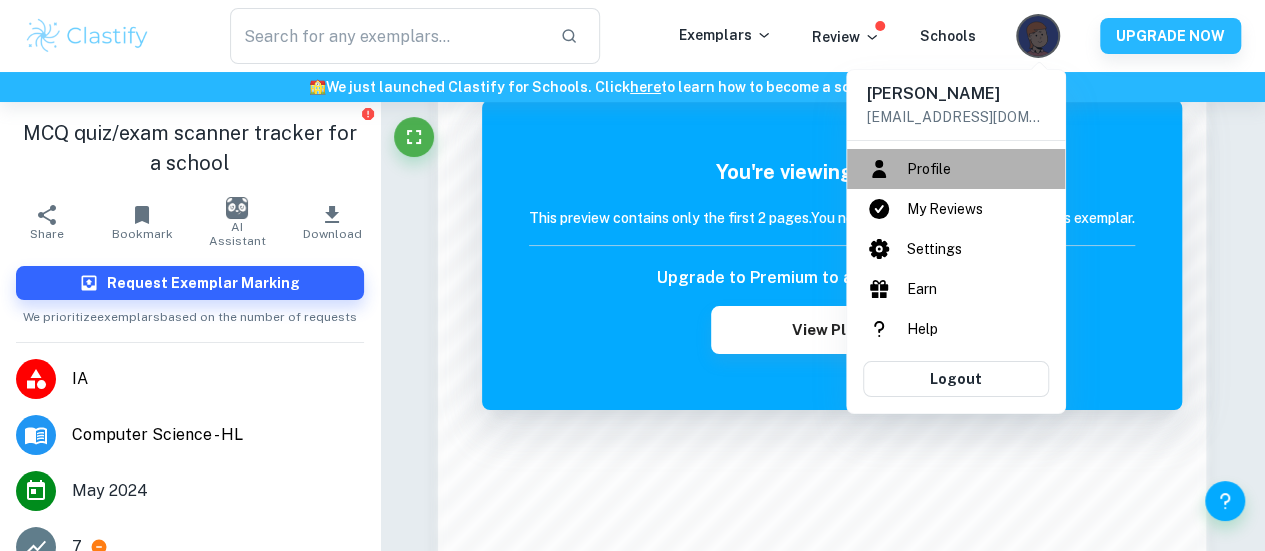 click on "Profile" at bounding box center [956, 169] 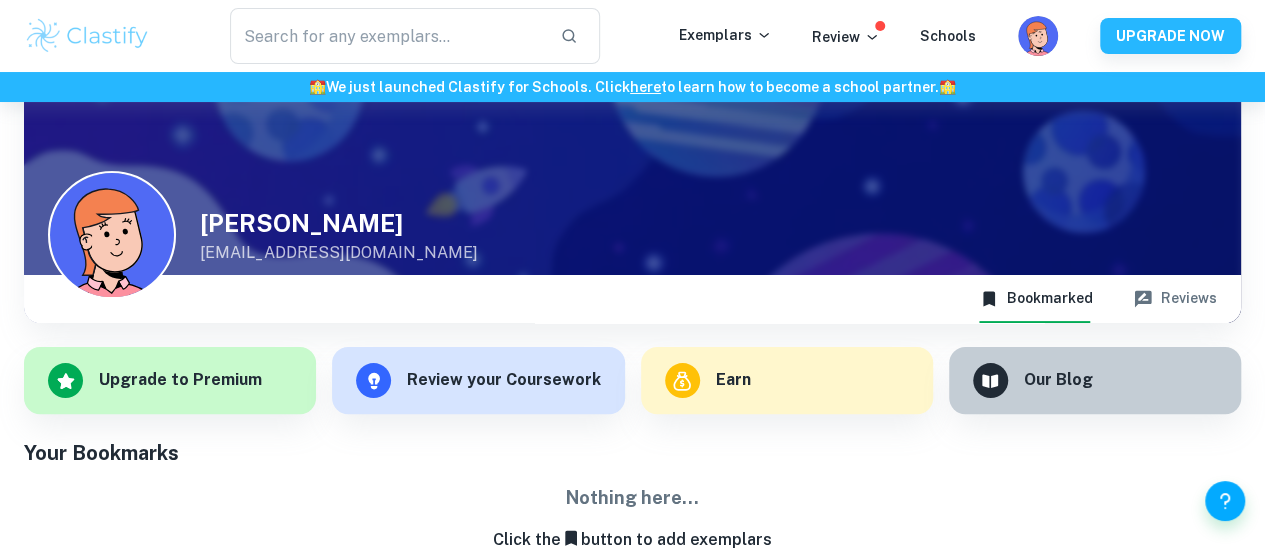 scroll, scrollTop: 102, scrollLeft: 0, axis: vertical 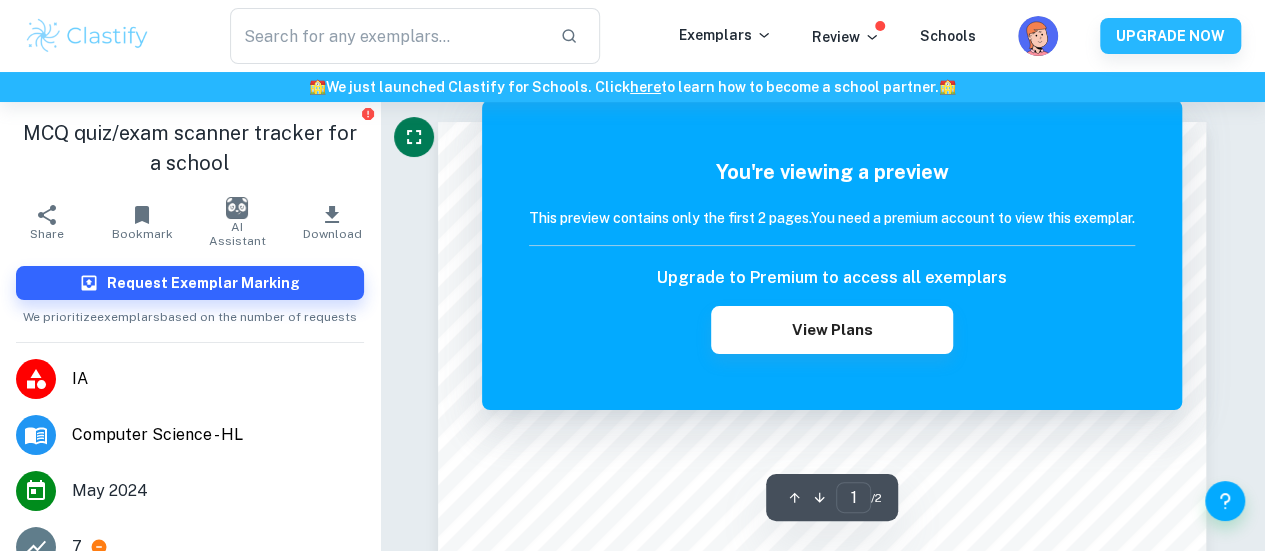 click 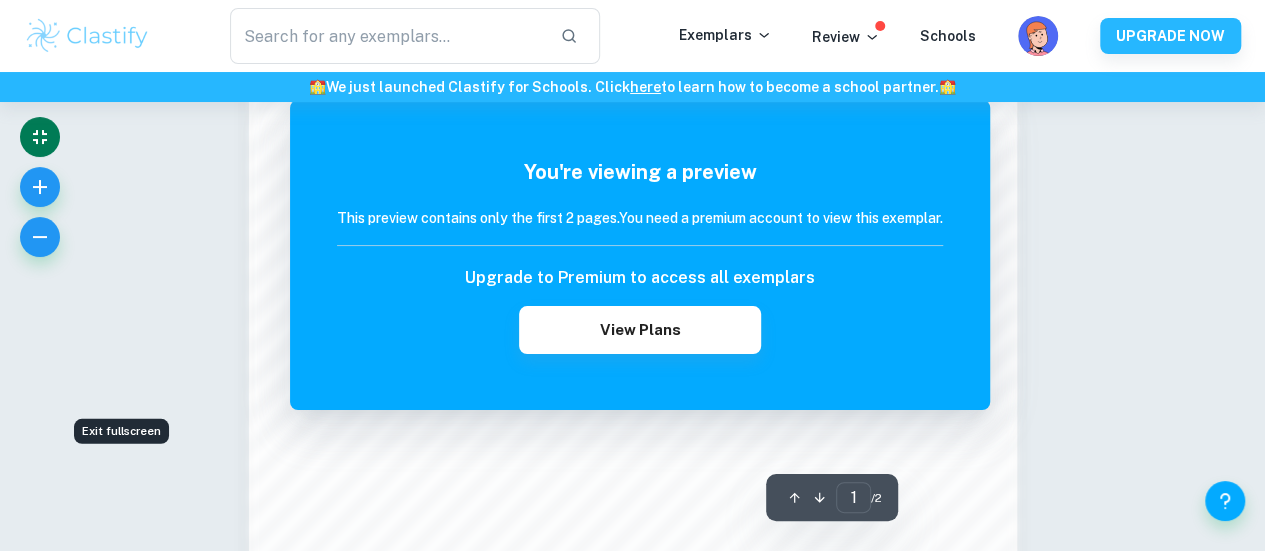 scroll, scrollTop: 1704, scrollLeft: 0, axis: vertical 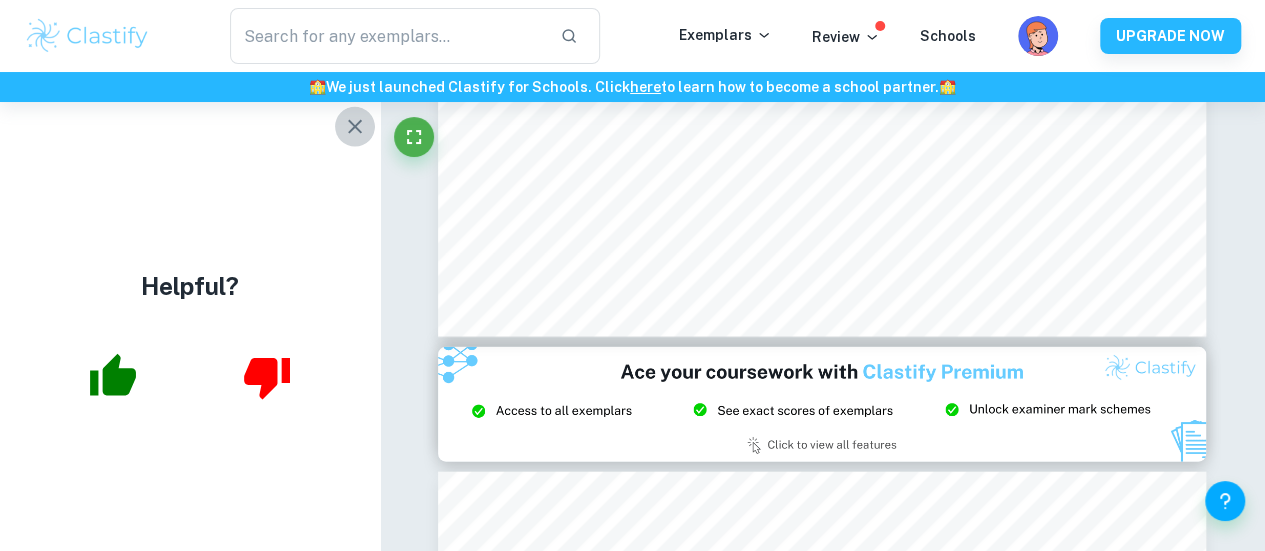 click 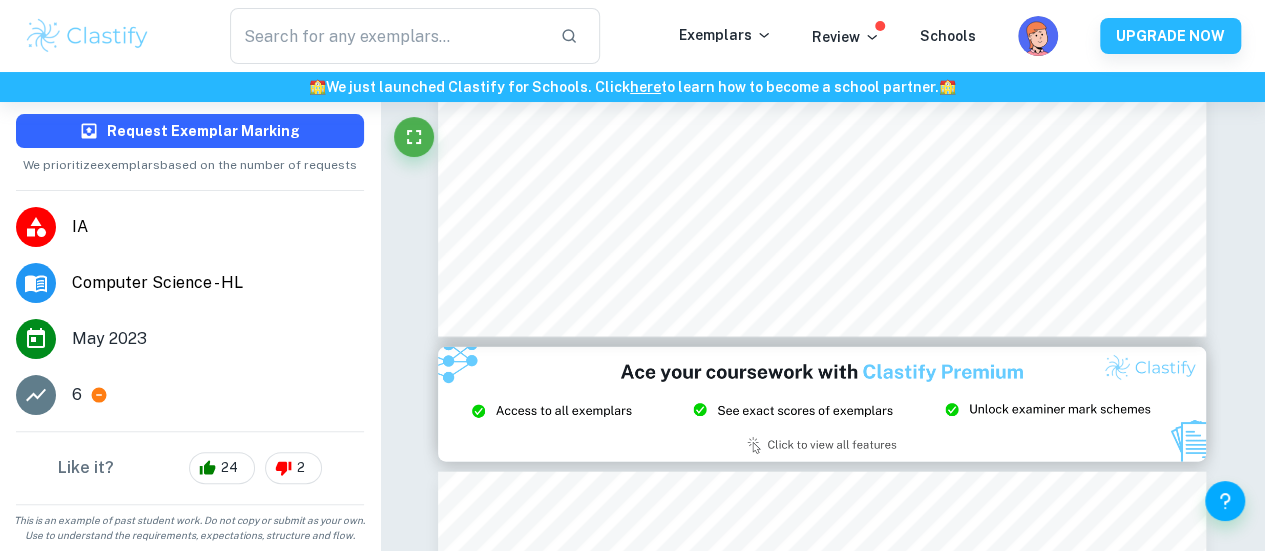 scroll, scrollTop: 178, scrollLeft: 0, axis: vertical 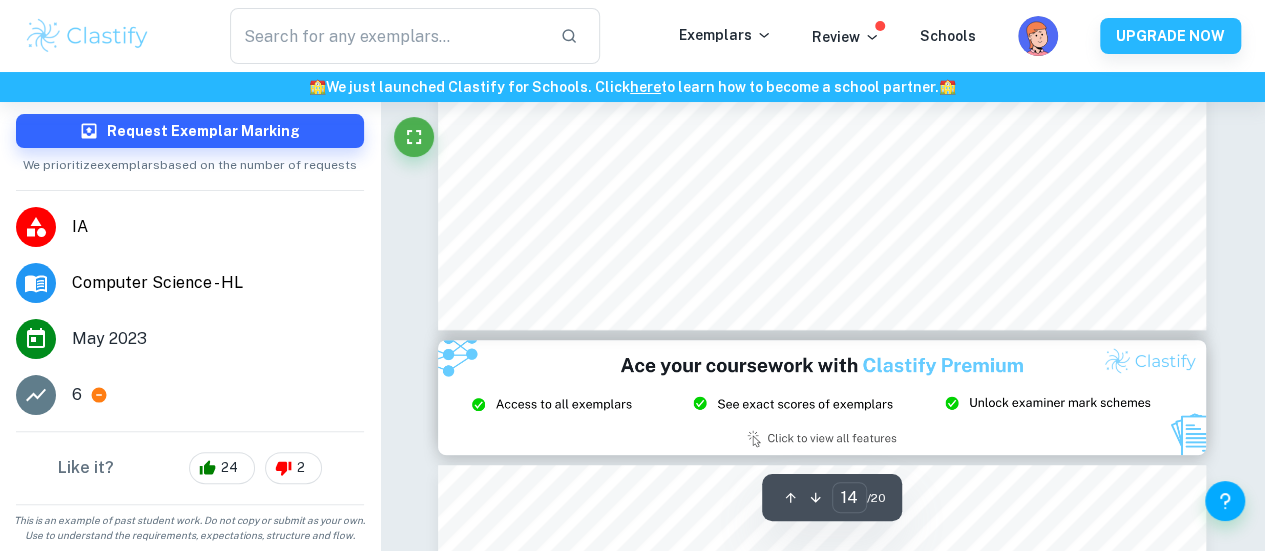 click at bounding box center (822, 397) 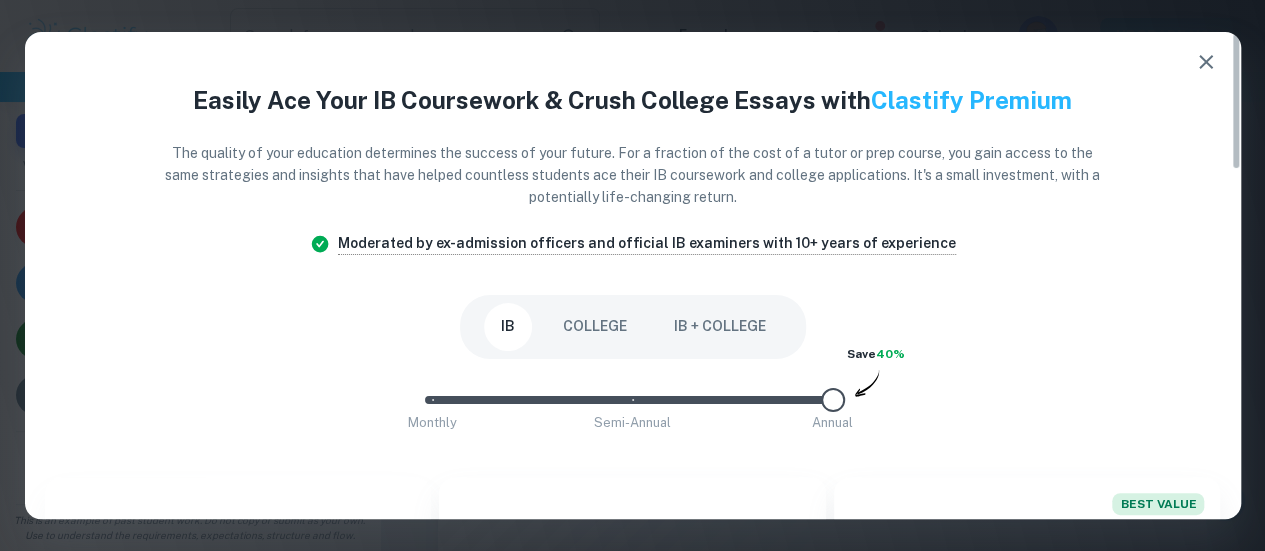 click on "COLLEGE" at bounding box center (595, 327) 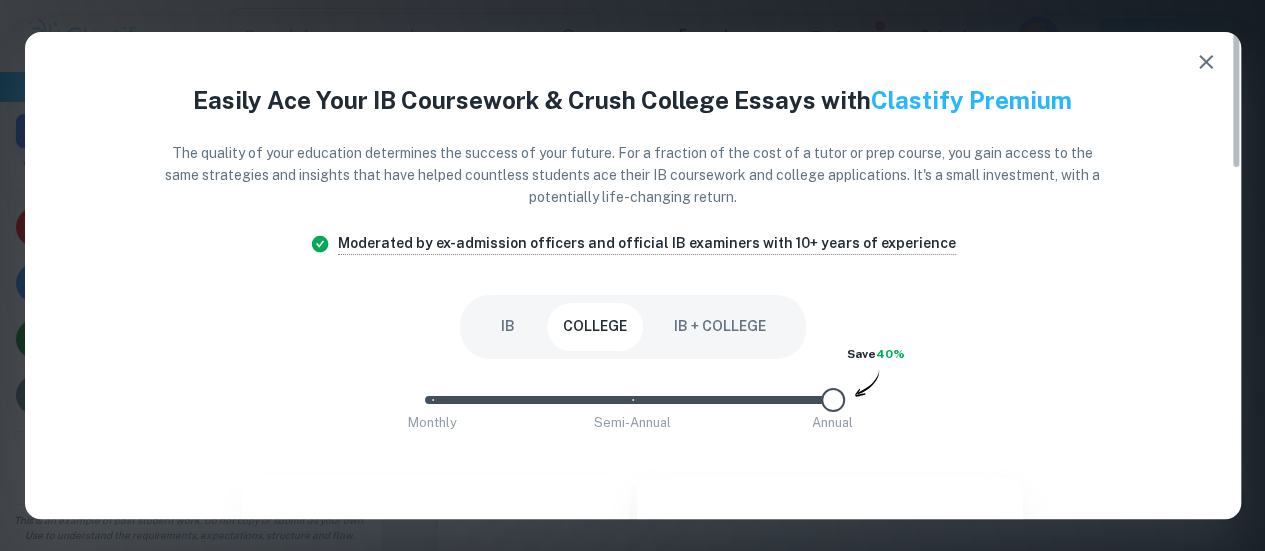 click on "IB" at bounding box center [508, 327] 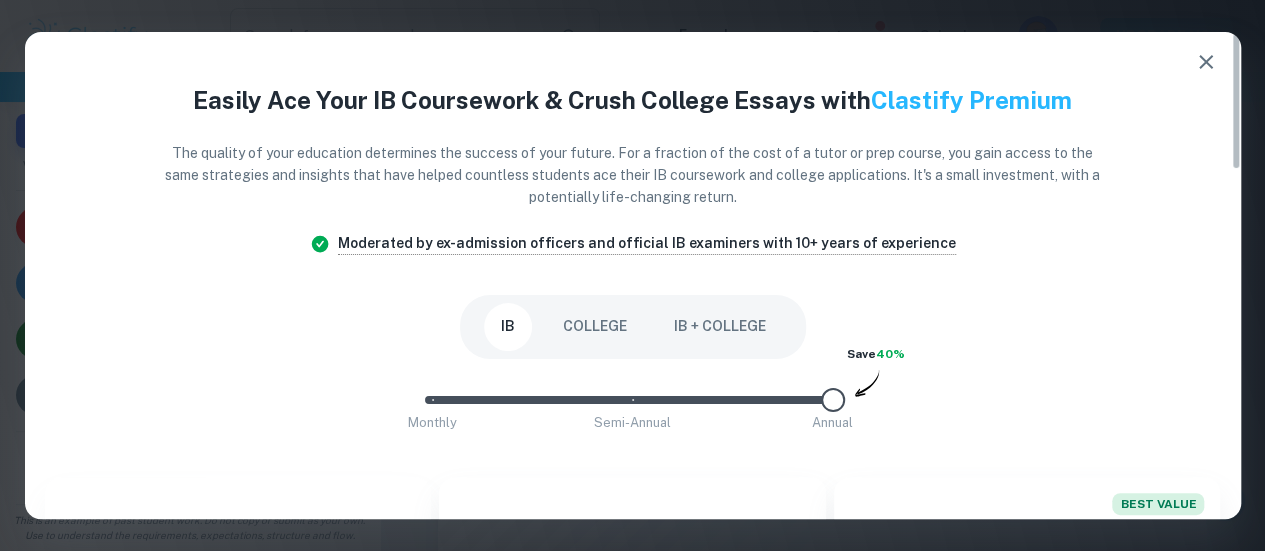 click on "BEST VALUE" at bounding box center [1158, 504] 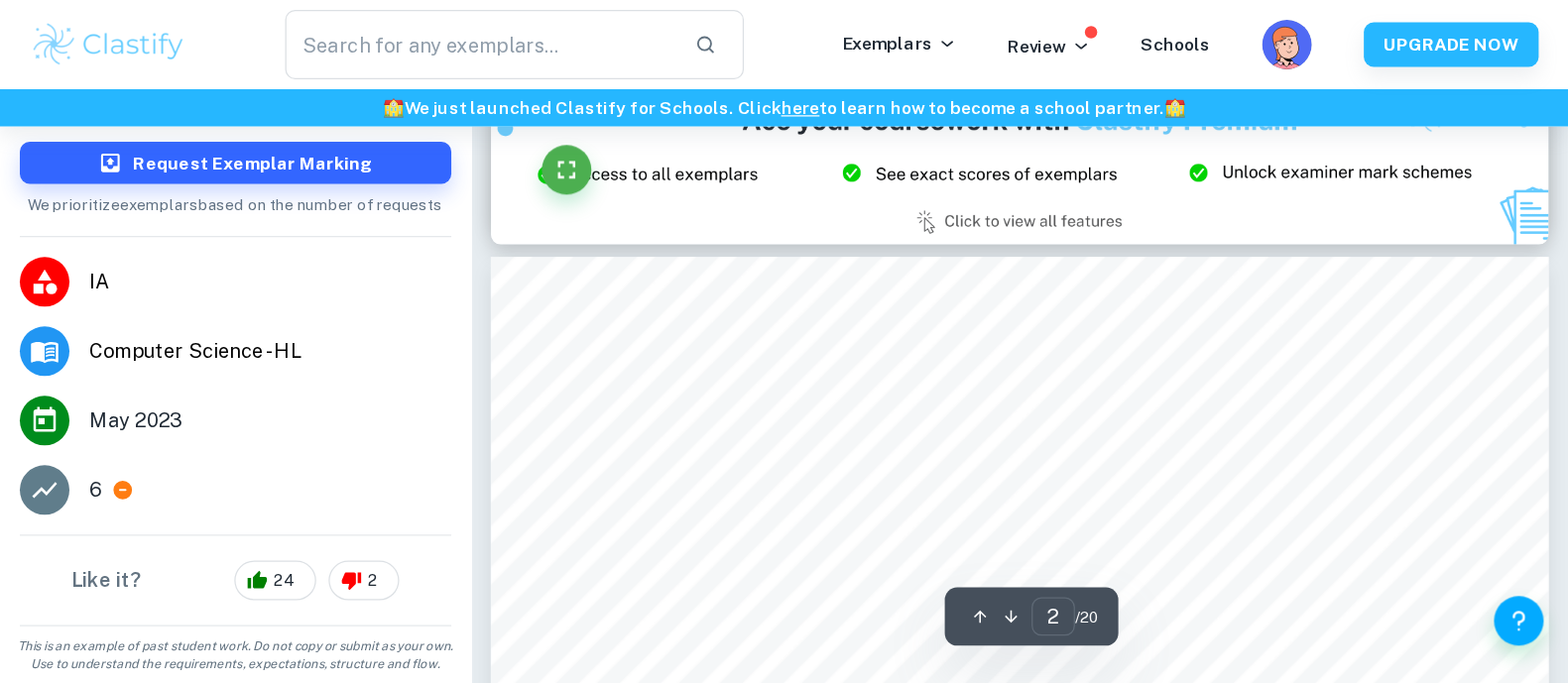 scroll, scrollTop: 2585, scrollLeft: 0, axis: vertical 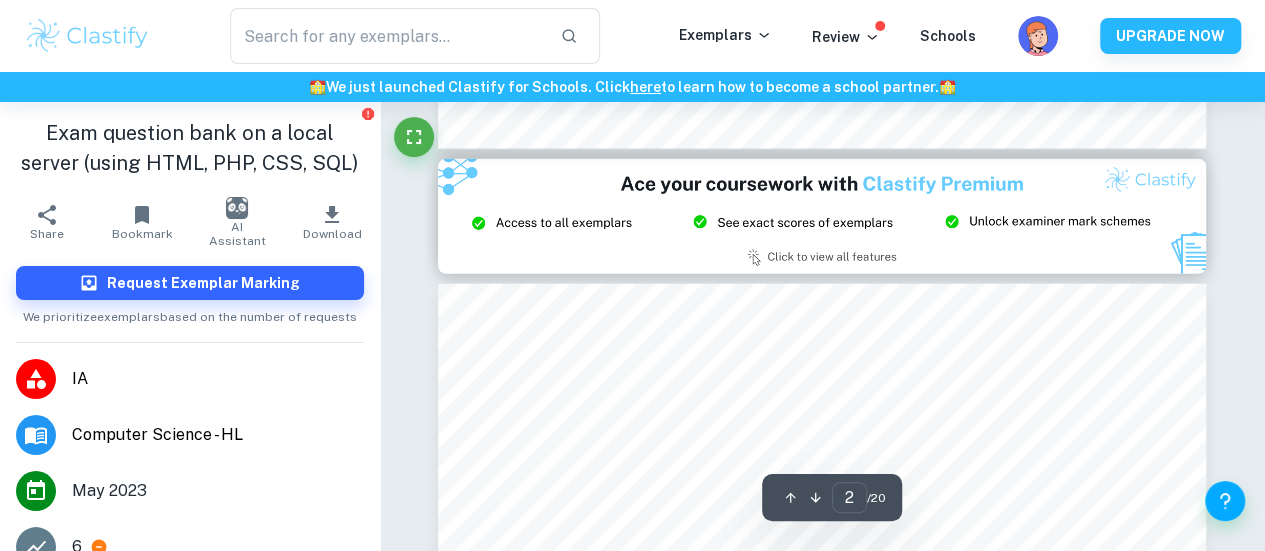 type on "3" 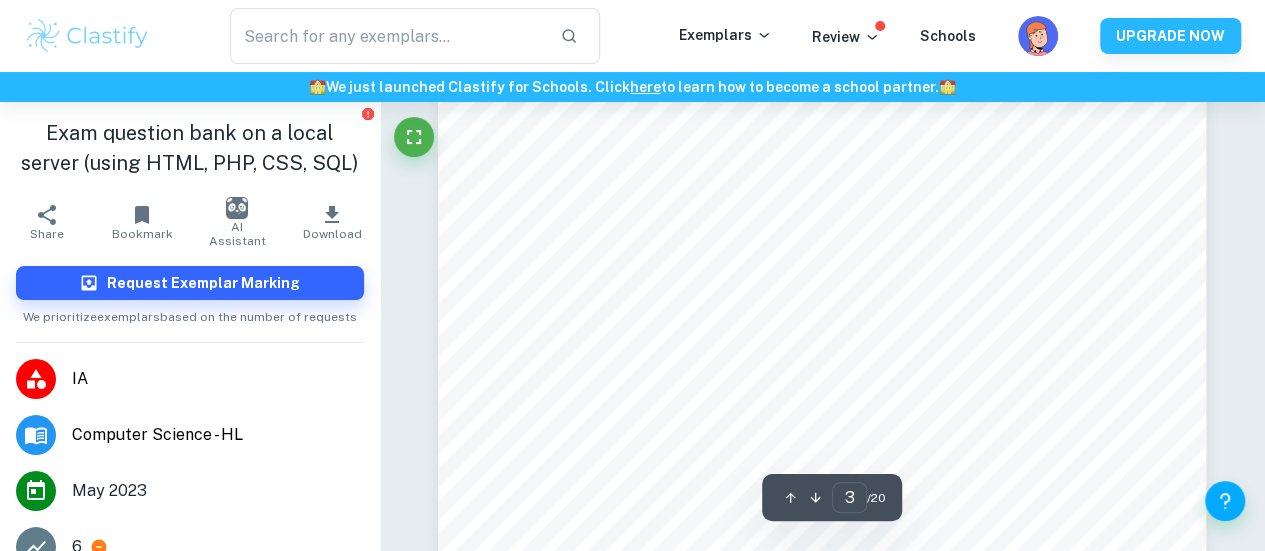 scroll, scrollTop: 3010, scrollLeft: 0, axis: vertical 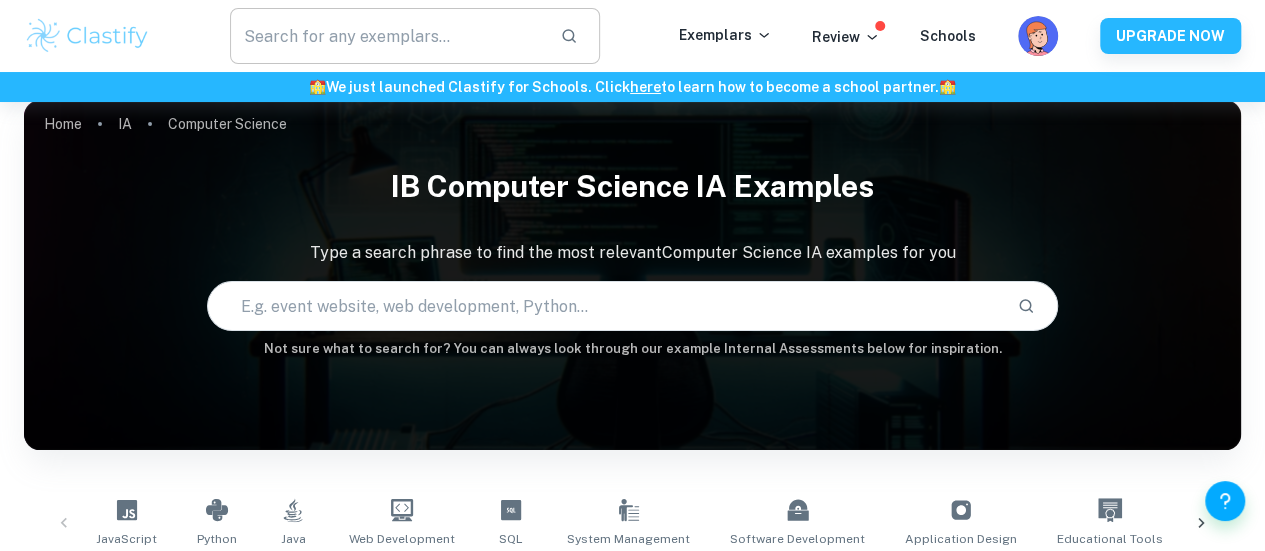 click at bounding box center [387, 36] 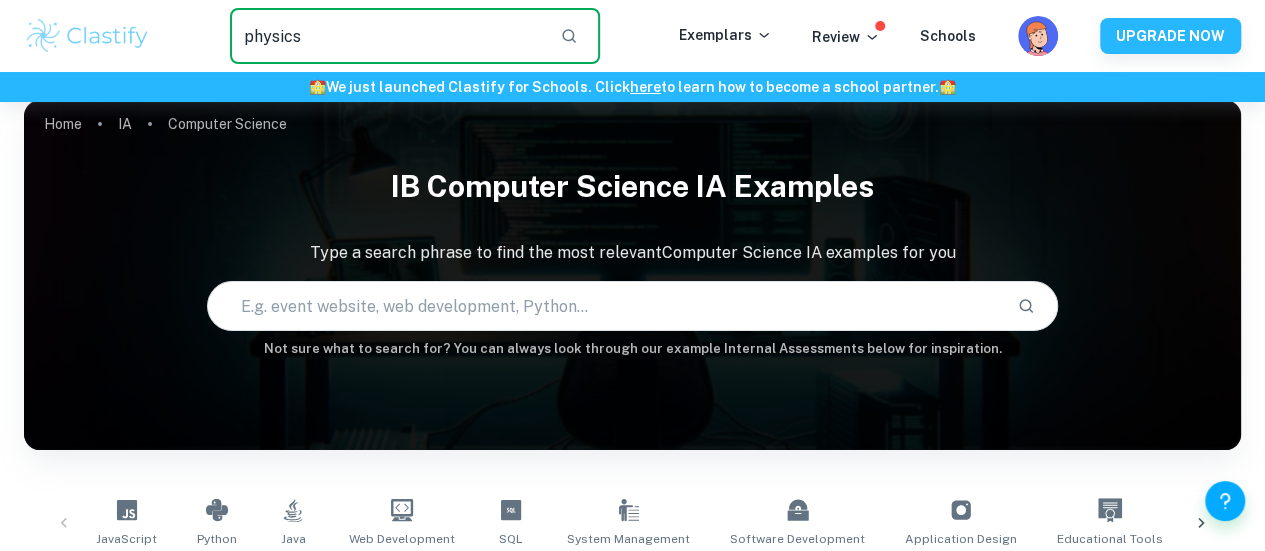 type on "physics" 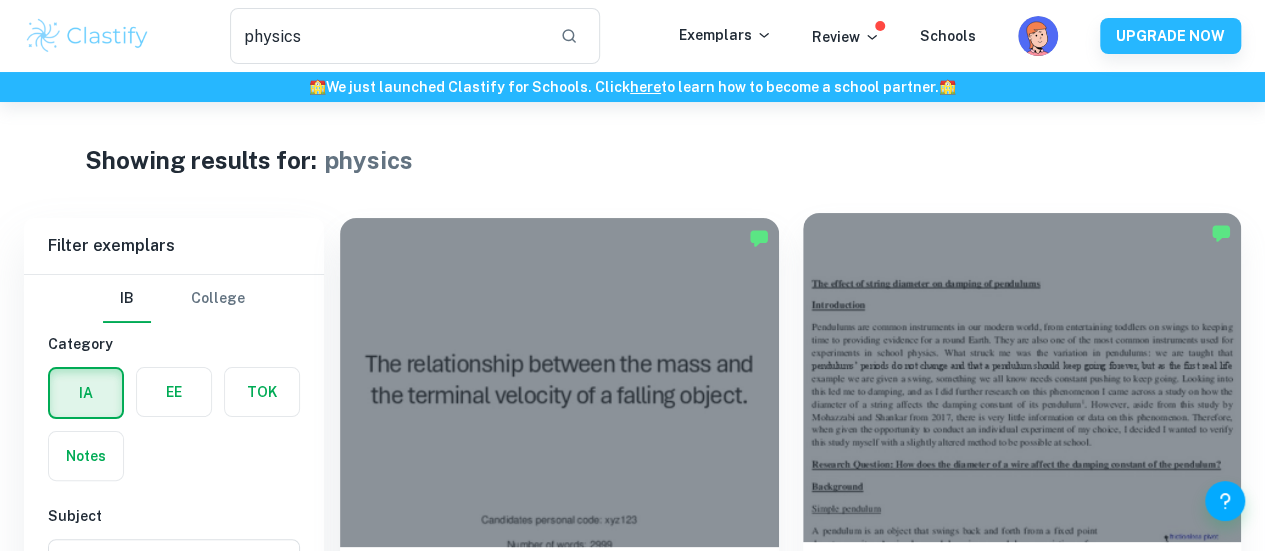 scroll, scrollTop: 163, scrollLeft: 0, axis: vertical 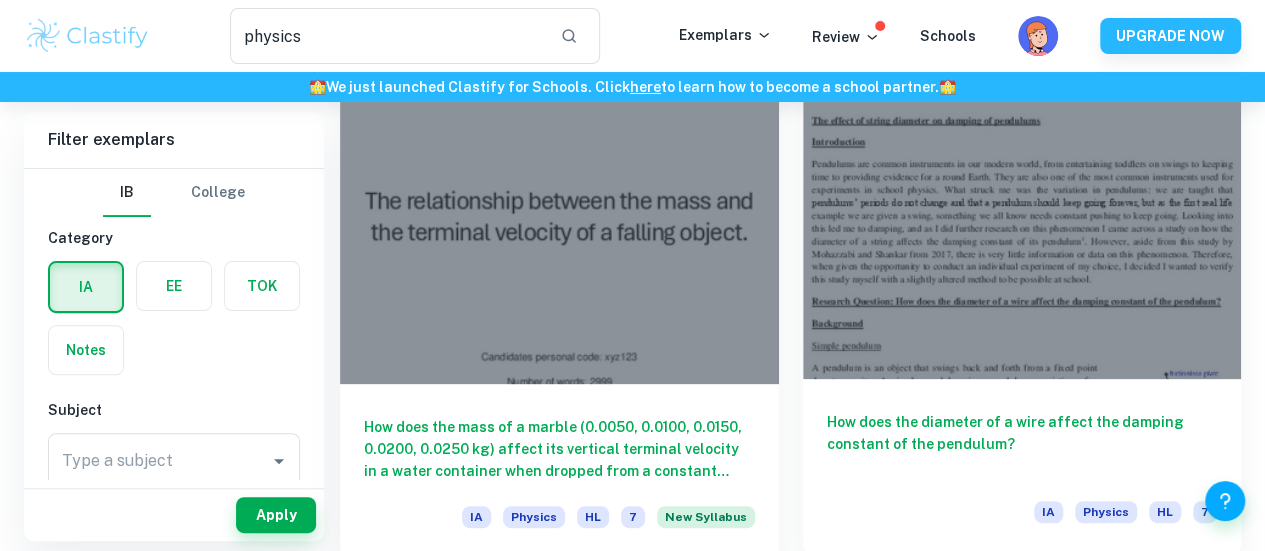 click at bounding box center (1022, 214) 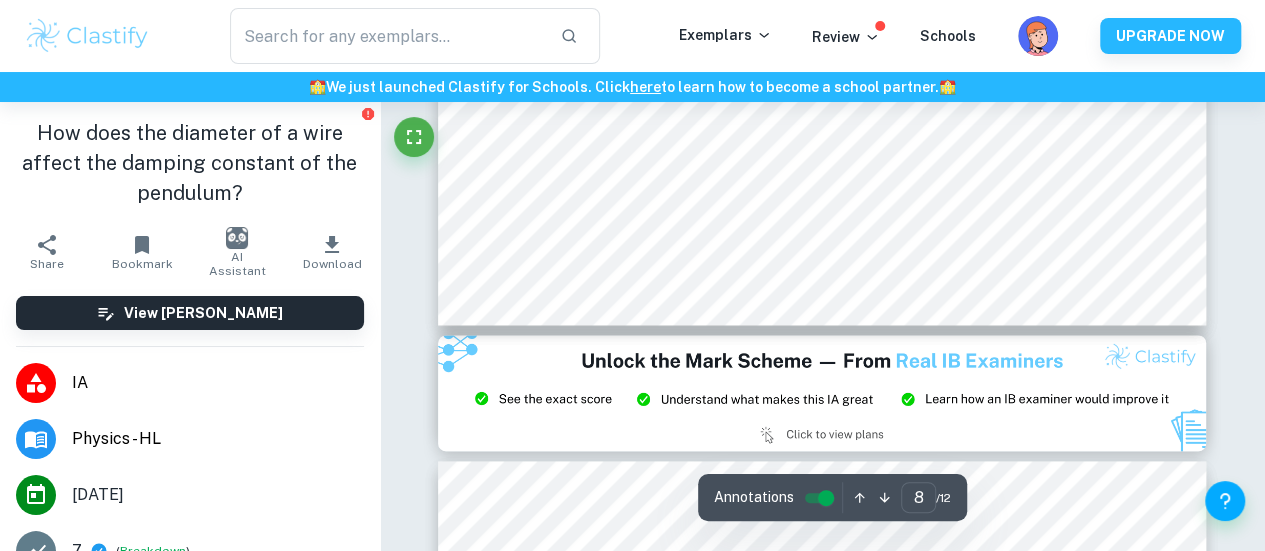 scroll, scrollTop: 8831, scrollLeft: 0, axis: vertical 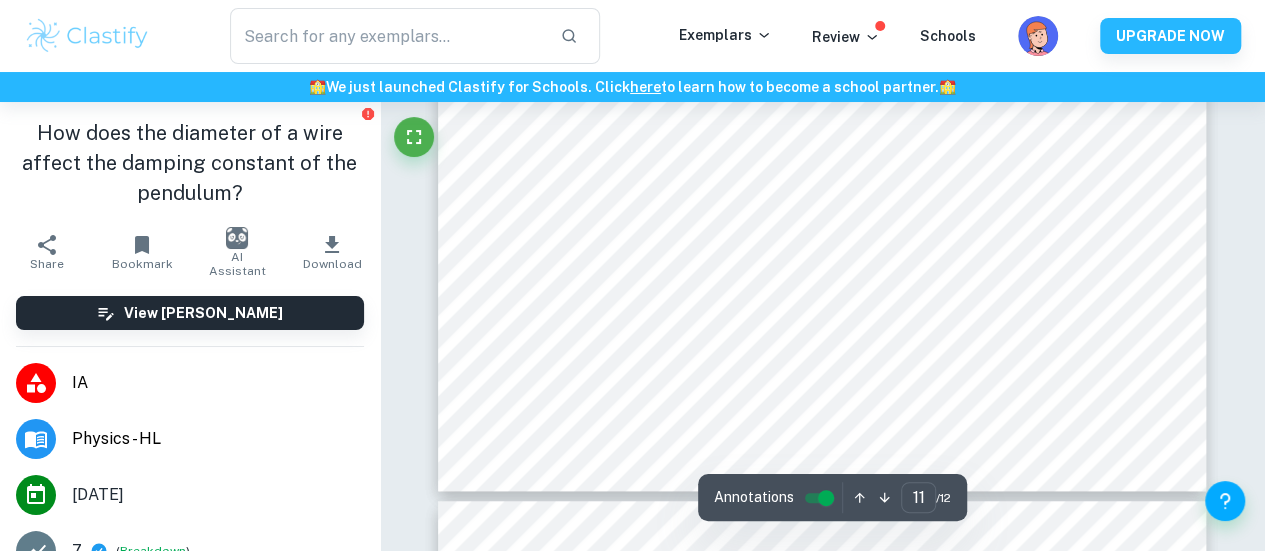 type on "12" 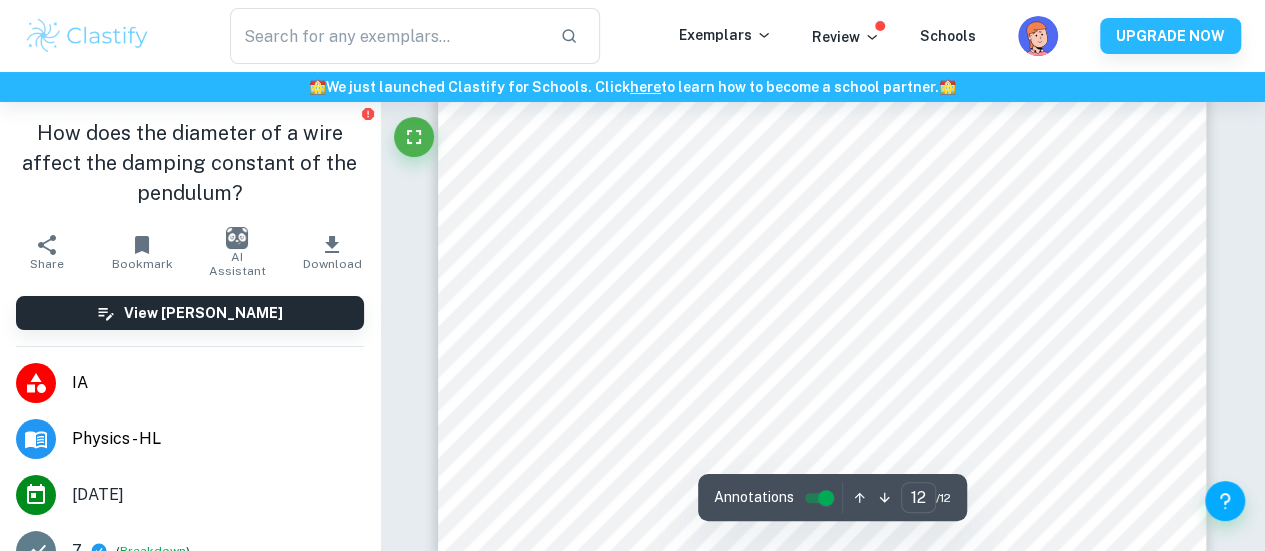 scroll, scrollTop: 13096, scrollLeft: 0, axis: vertical 